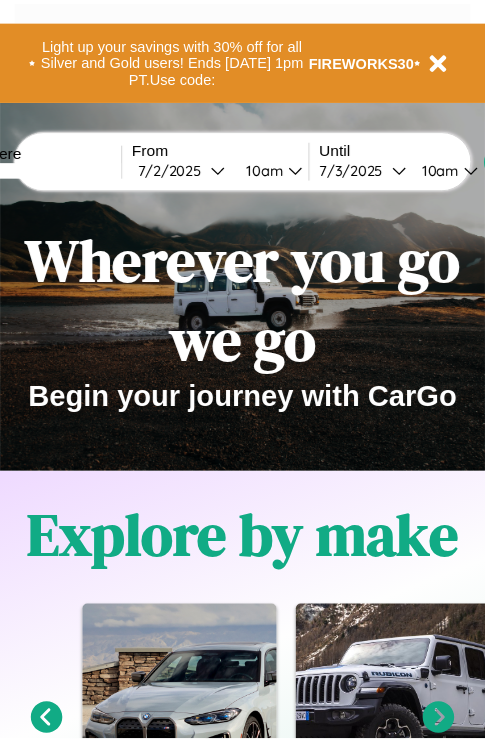 scroll, scrollTop: 0, scrollLeft: 0, axis: both 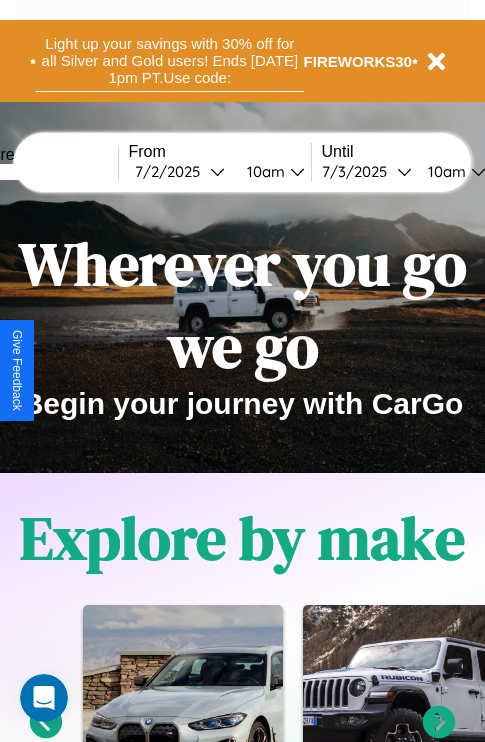 click on "Light up your savings with 30% off for all Silver and Gold users! Ends [DATE] 1pm PT.  Use code:" at bounding box center [170, 61] 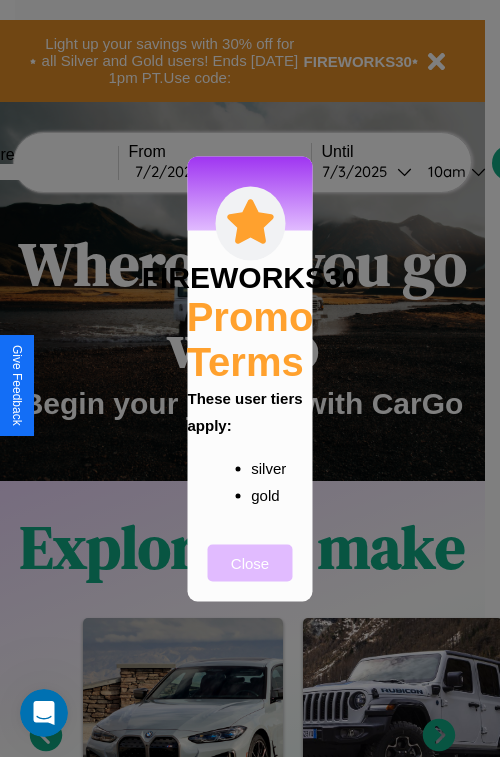 click on "Close" at bounding box center [250, 562] 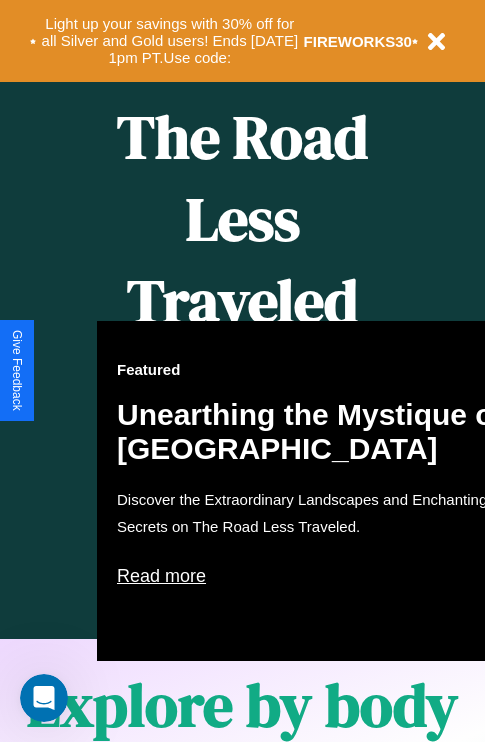 scroll, scrollTop: 817, scrollLeft: 0, axis: vertical 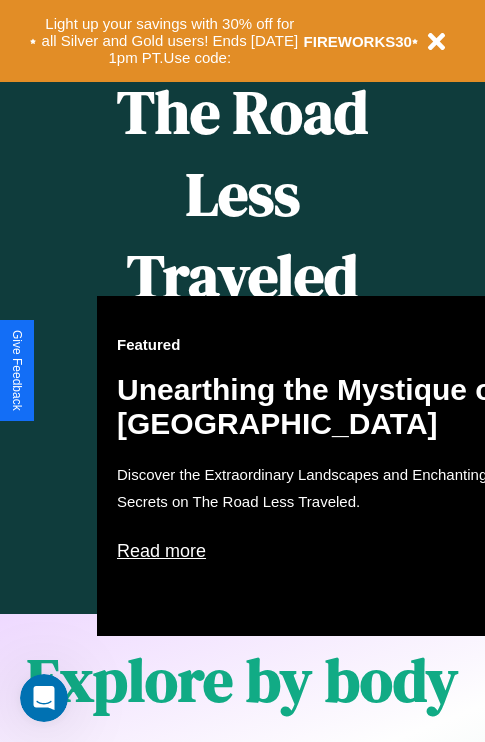click on "Featured Unearthing the Mystique of [GEOGRAPHIC_DATA] Discover the Extraordinary Landscapes and Enchanting Secrets on The Road Less Traveled. Read more" at bounding box center [317, 466] 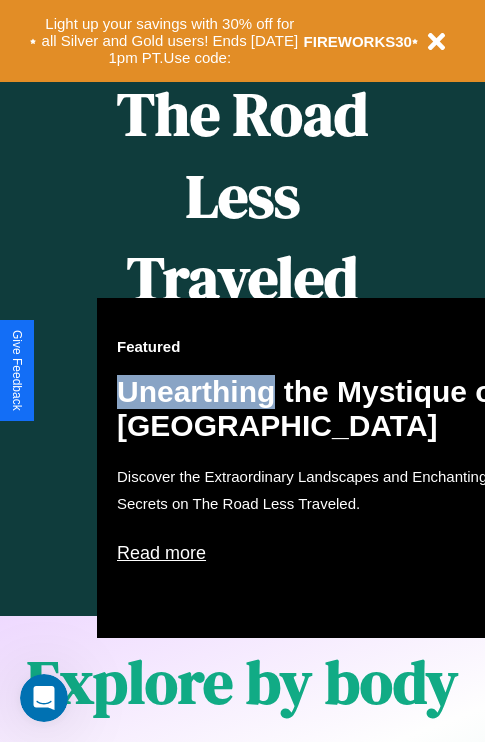scroll, scrollTop: 308, scrollLeft: 0, axis: vertical 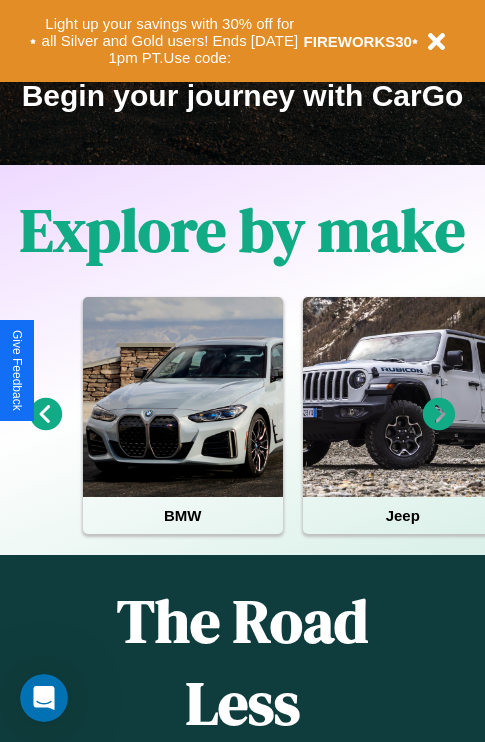 click 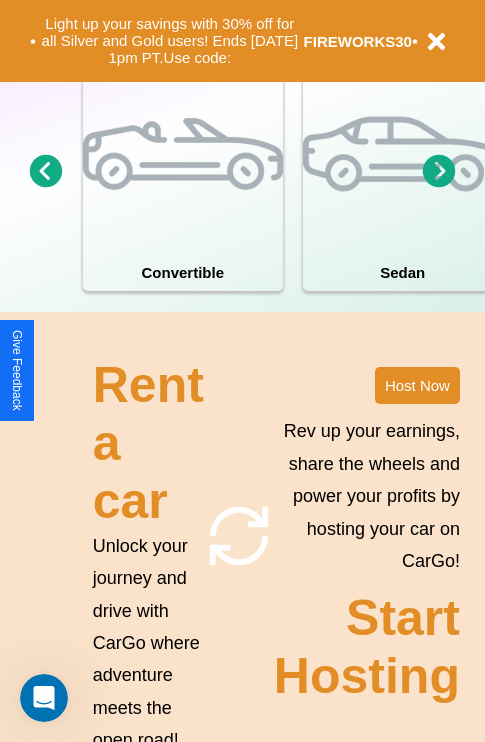 scroll, scrollTop: 1947, scrollLeft: 0, axis: vertical 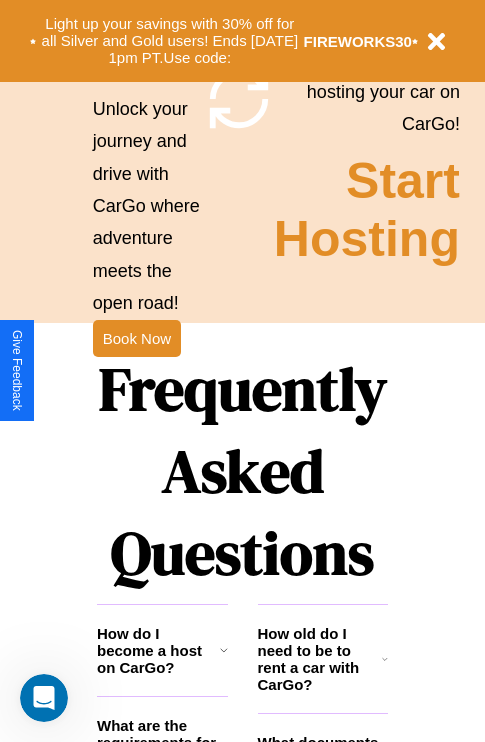 click on "Frequently Asked Questions" at bounding box center [242, 471] 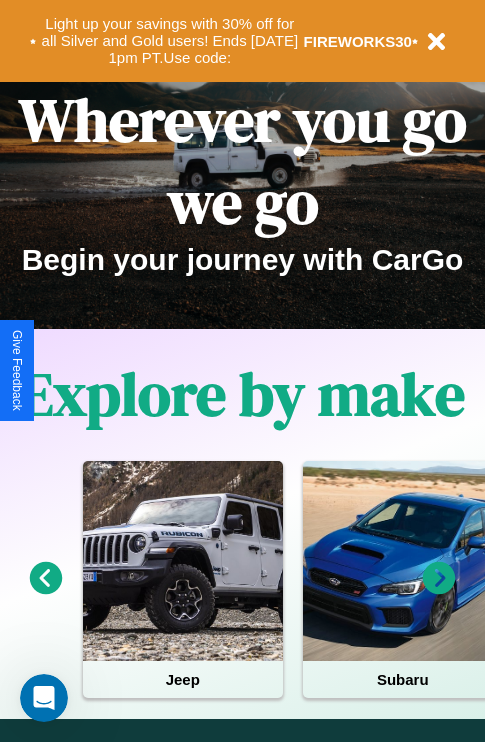 scroll, scrollTop: 0, scrollLeft: 0, axis: both 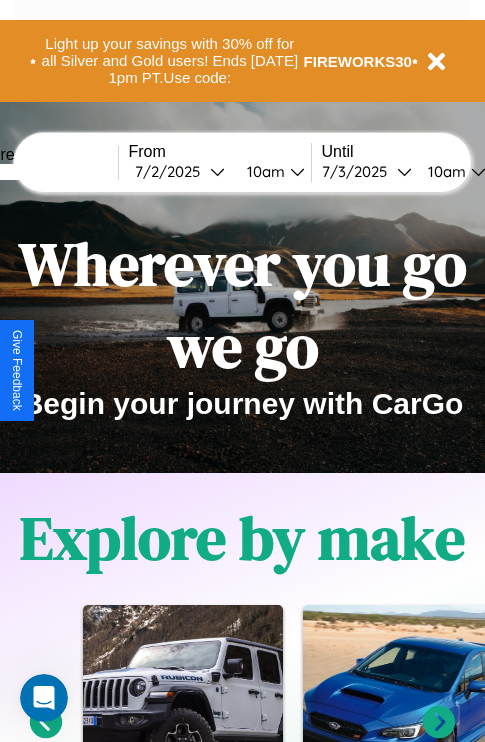click at bounding box center [43, 172] 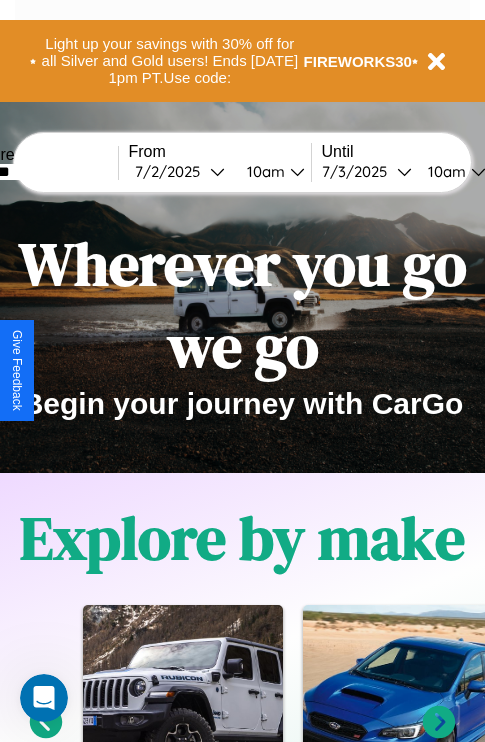 type on "*******" 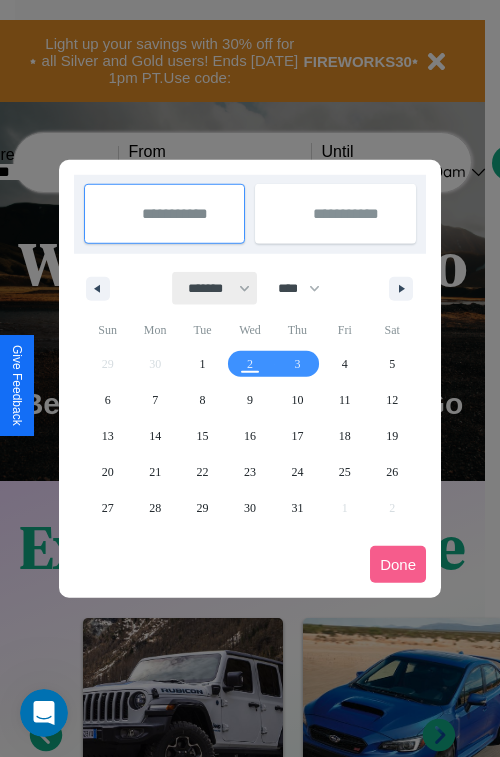click on "******* ******** ***** ***** *** **** **** ****** ********* ******* ******** ********" at bounding box center [215, 288] 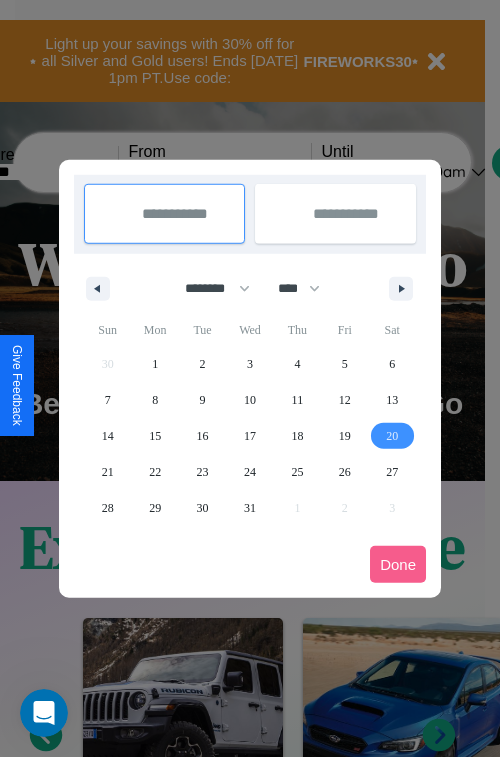 click on "20" at bounding box center [392, 436] 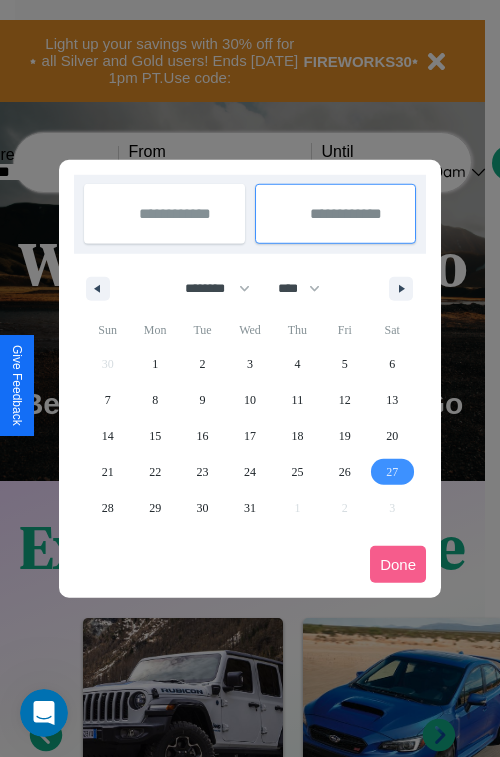 click on "27" at bounding box center [392, 472] 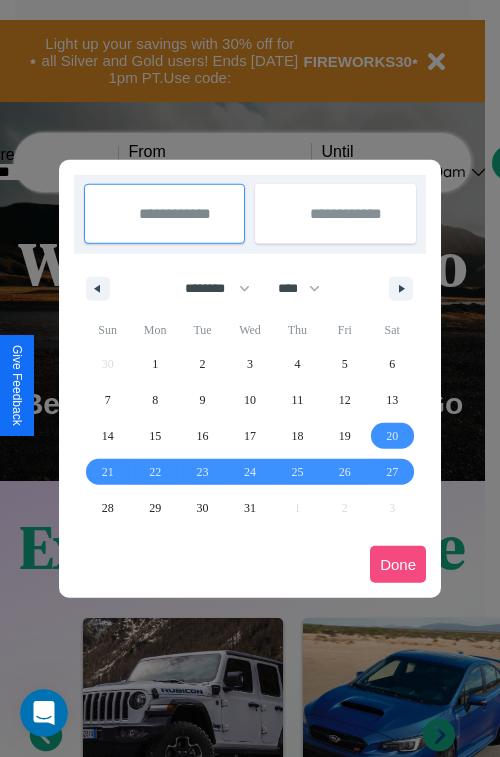 click on "Done" at bounding box center (398, 564) 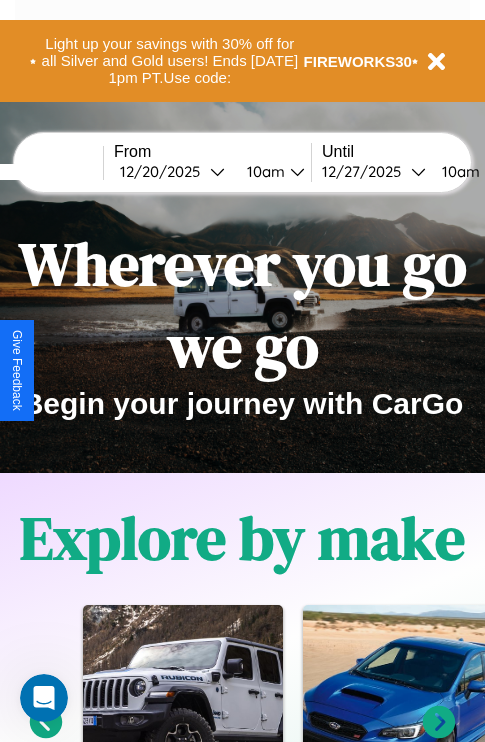 scroll, scrollTop: 0, scrollLeft: 83, axis: horizontal 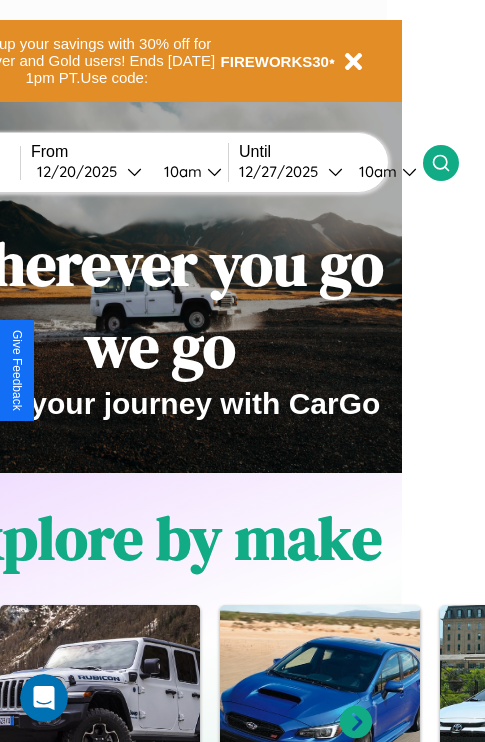 click 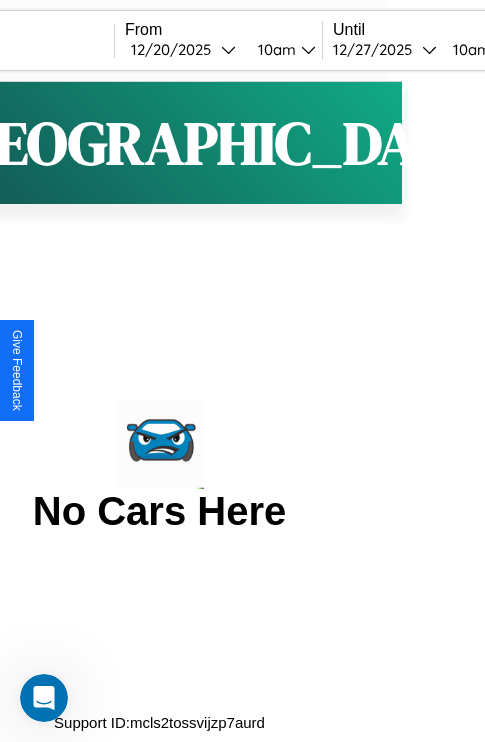 scroll, scrollTop: 0, scrollLeft: 0, axis: both 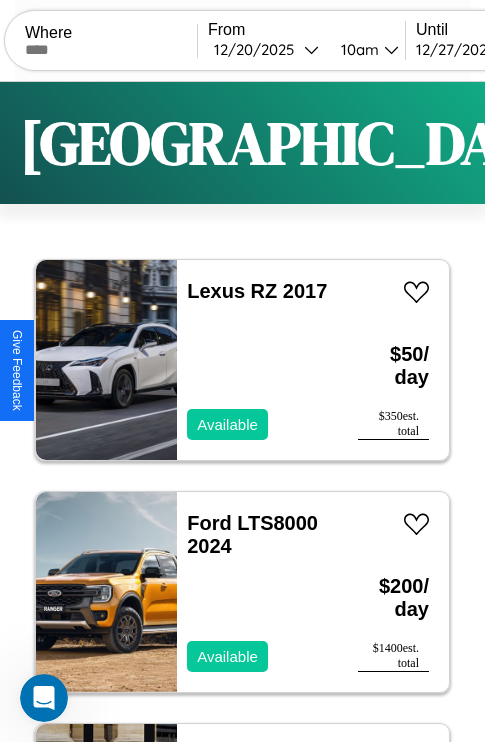 click on "Filters" at bounding box center [640, 143] 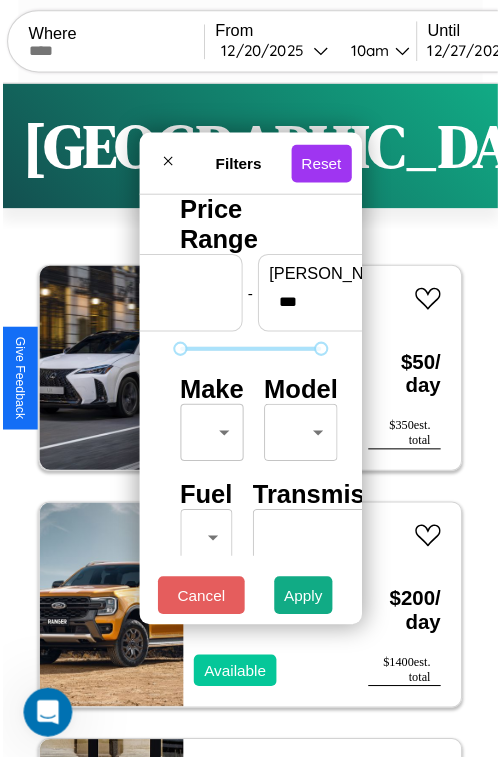 scroll, scrollTop: 59, scrollLeft: 0, axis: vertical 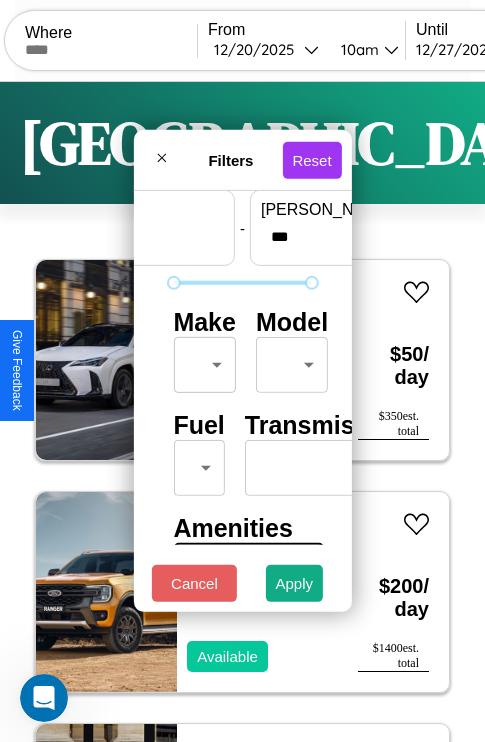 click on "CarGo Where From [DATE] 10am Until [DATE] 10am Become a Host Login Sign Up Seattle Filters 136  cars in this area These cars can be picked up in this city. Lexus   RZ   2017 Available $ 50  / day $ 350  est. total Ford   LTS8000   2024 Available $ 200  / day $ 1400  est. total Alfa Romeo   Giulia (952)   2016 Available $ 100  / day $ 700  est. total Honda   NRX1800BB (VALKYRIE RUNE)   2023 Unavailable $ 200  / day $ 1400  est. total Bentley   Roll Royce Silver Seraph   2022 Available $ 100  / day $ 700  est. total Jeep   Wrangler   2024 Unavailable $ 170  / day $ 1190  est. total Audi   A5   2024 Unavailable $ 40  / day $ 280  est. total Lexus   LFA   2018 Available $ 170  / day $ 1190  est. total Mazda   B-Series   2018 Available $ 160  / day $ 1120  est. total Toyota   Prius   2018 Available $ 50  / day $ 350  est. total Alfa Romeo   GTV6   2022 Available $ 140  / day $ 980  est. total Mazda   Mazda2   2016 Available $ 90  / day $ 630  est. total Maserati   TC   2014 Available $ 90  / day $" at bounding box center (242, 412) 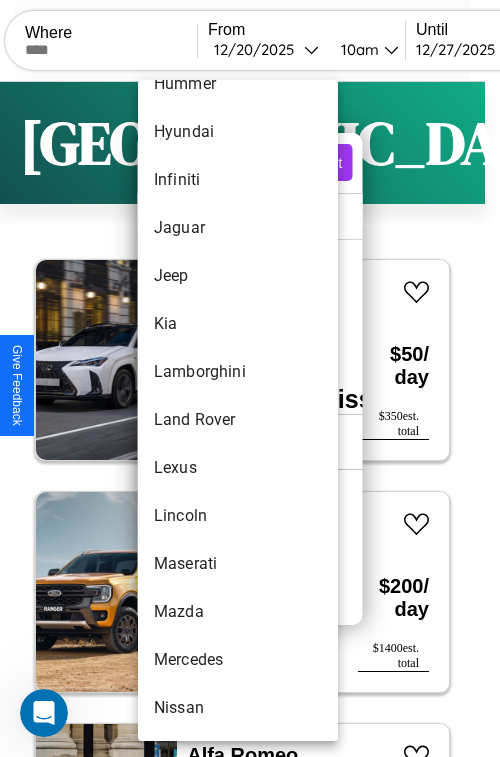 scroll, scrollTop: 854, scrollLeft: 0, axis: vertical 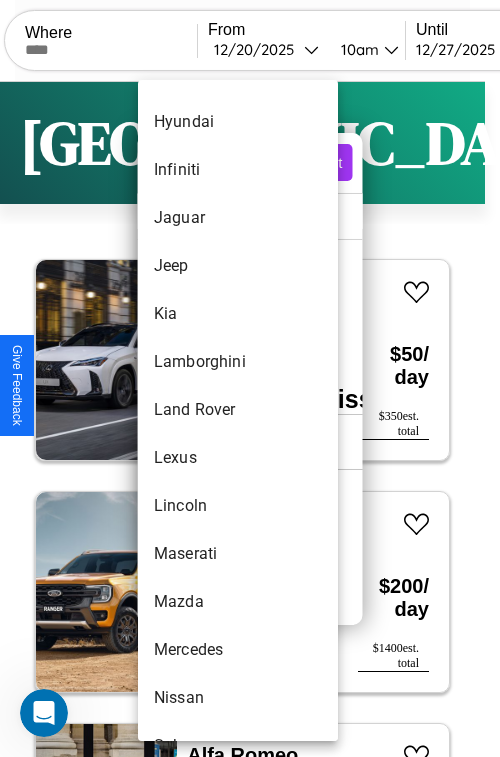 click on "Land Rover" at bounding box center (238, 410) 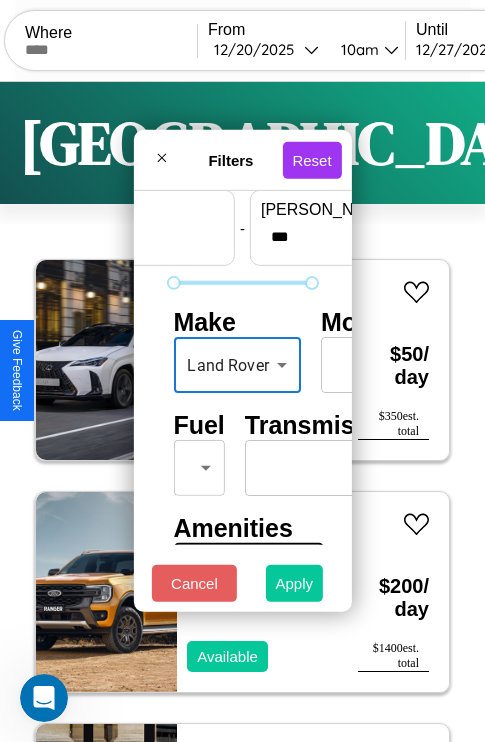 click on "Apply" at bounding box center (295, 583) 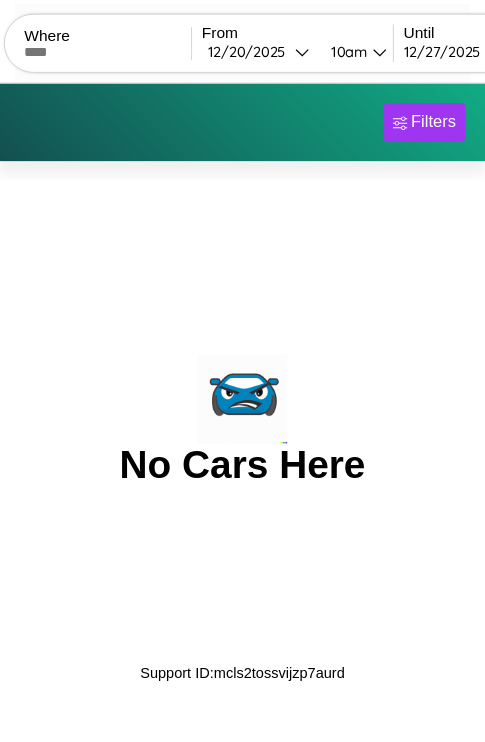 scroll, scrollTop: 0, scrollLeft: 0, axis: both 